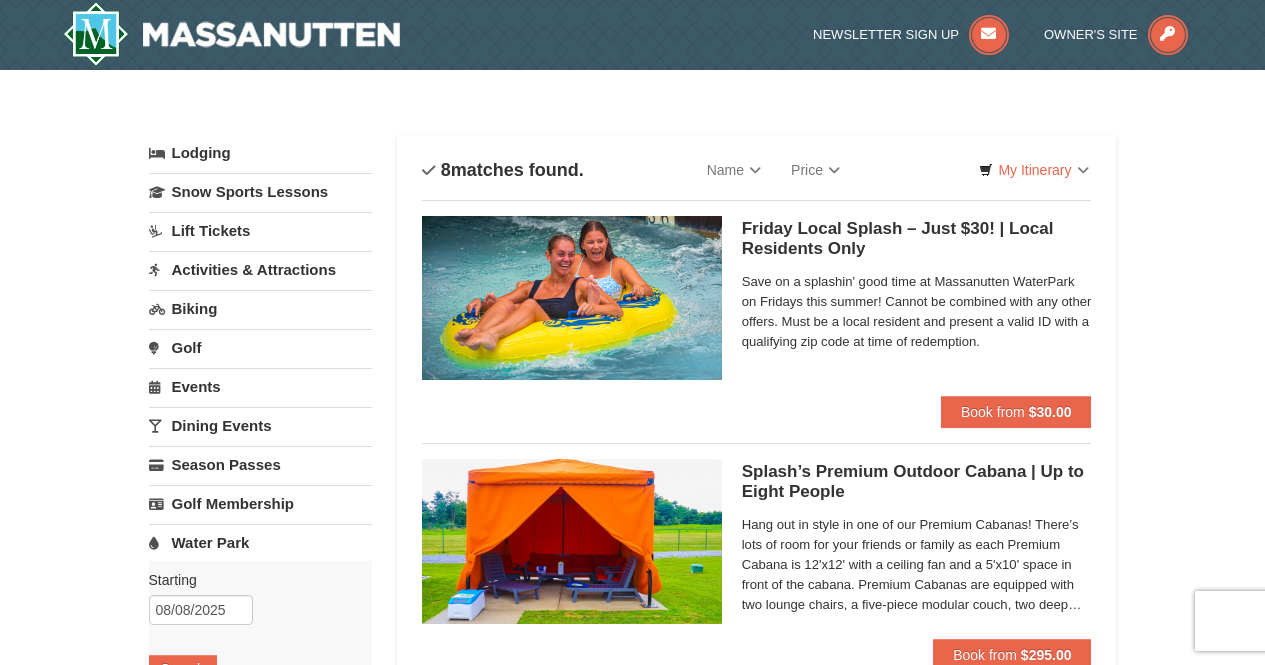 scroll, scrollTop: 0, scrollLeft: 0, axis: both 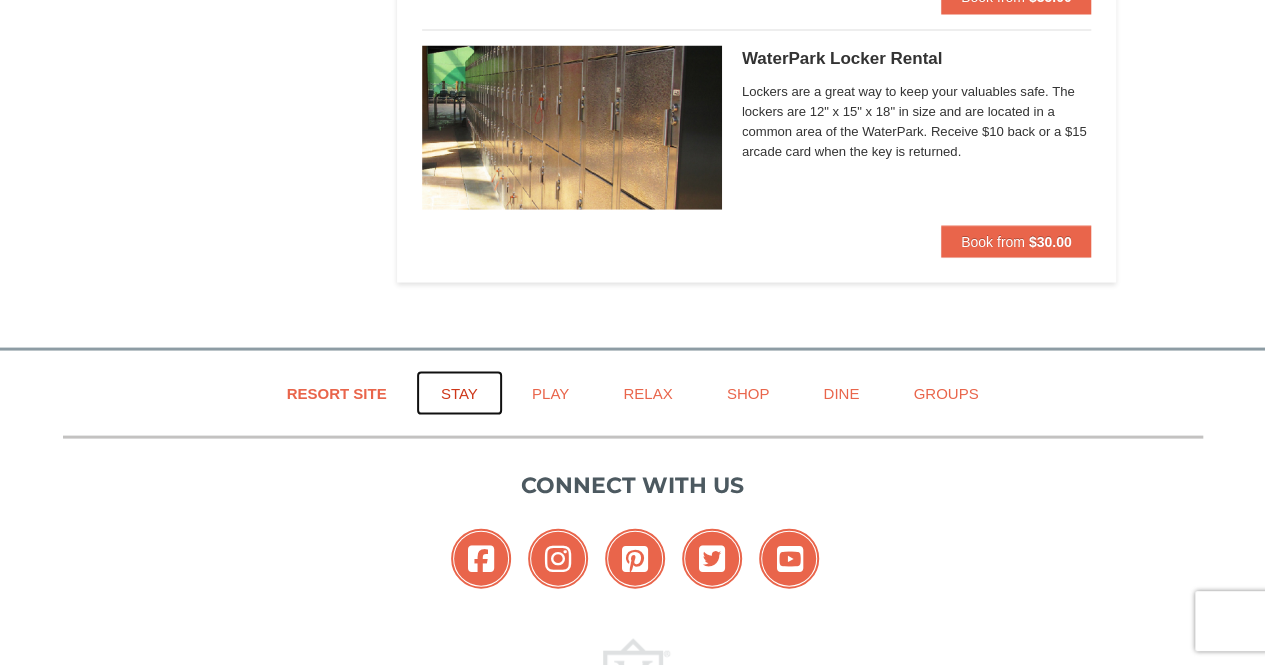 click on "Stay" at bounding box center (459, 392) 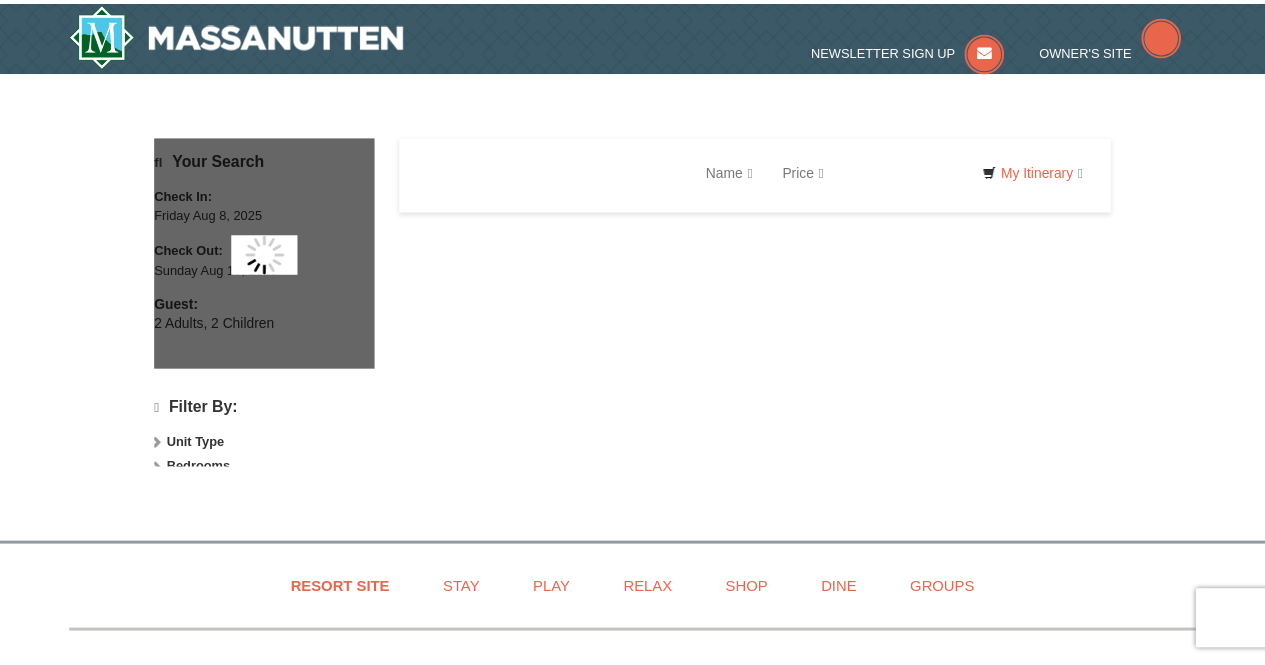 scroll, scrollTop: 0, scrollLeft: 0, axis: both 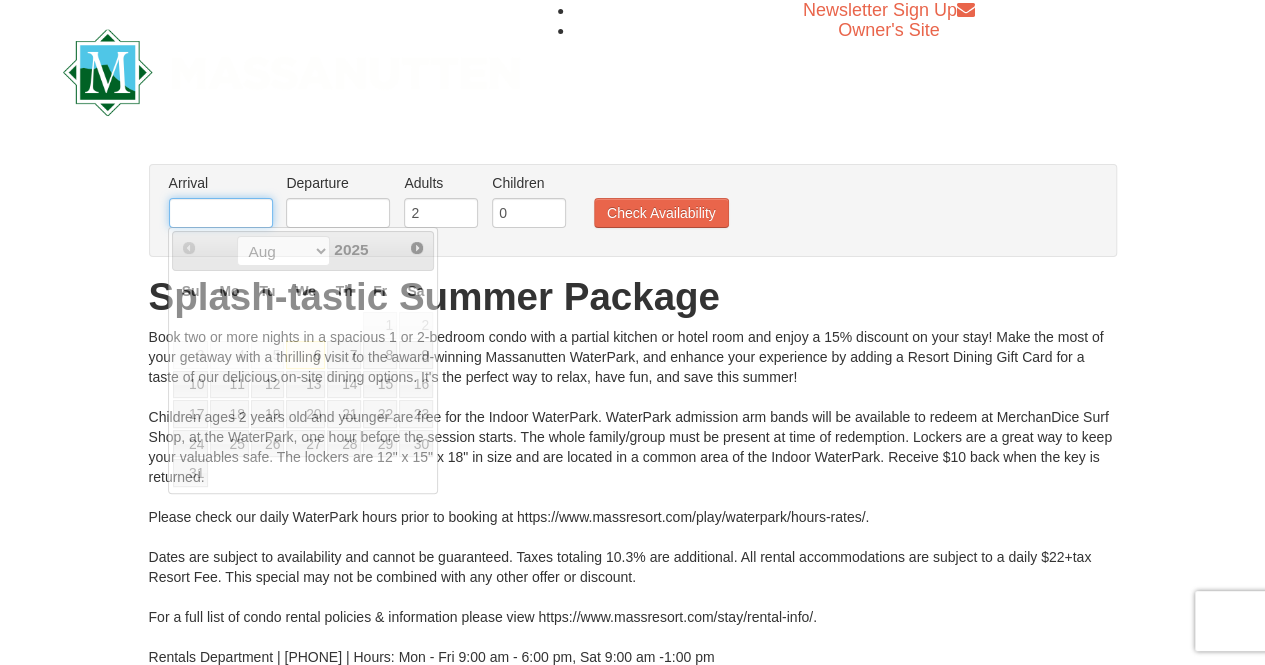 click at bounding box center (221, 213) 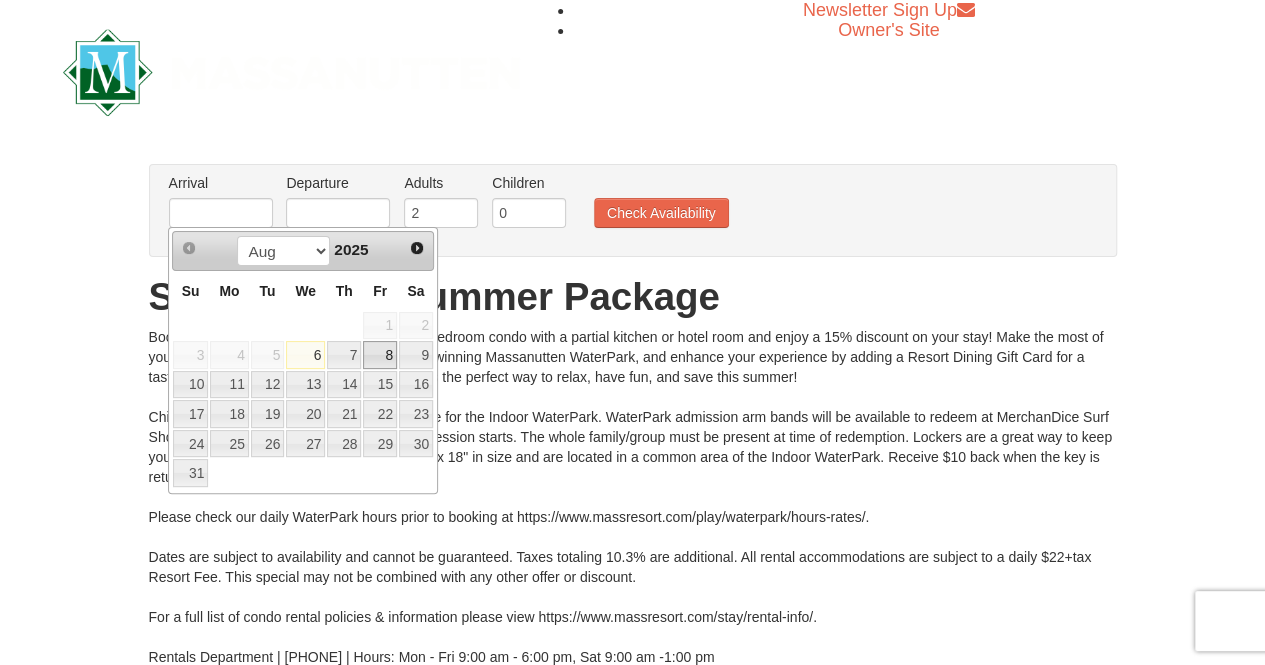 click on "8" at bounding box center [380, 355] 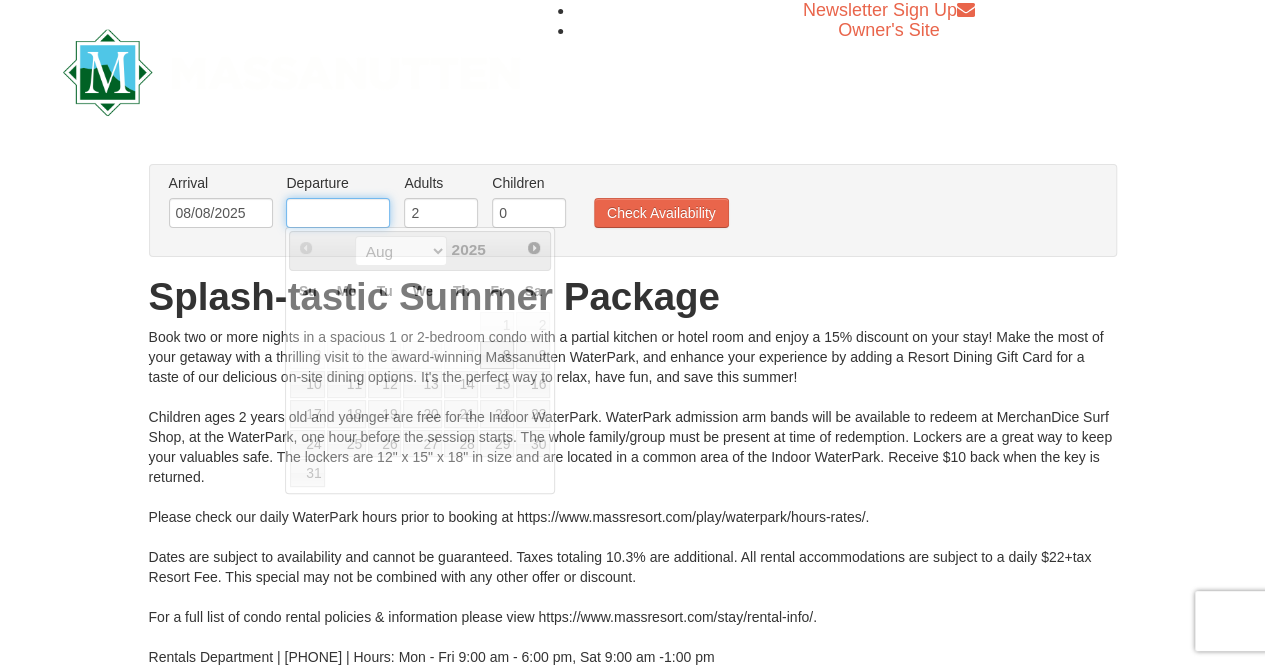 click at bounding box center [338, 213] 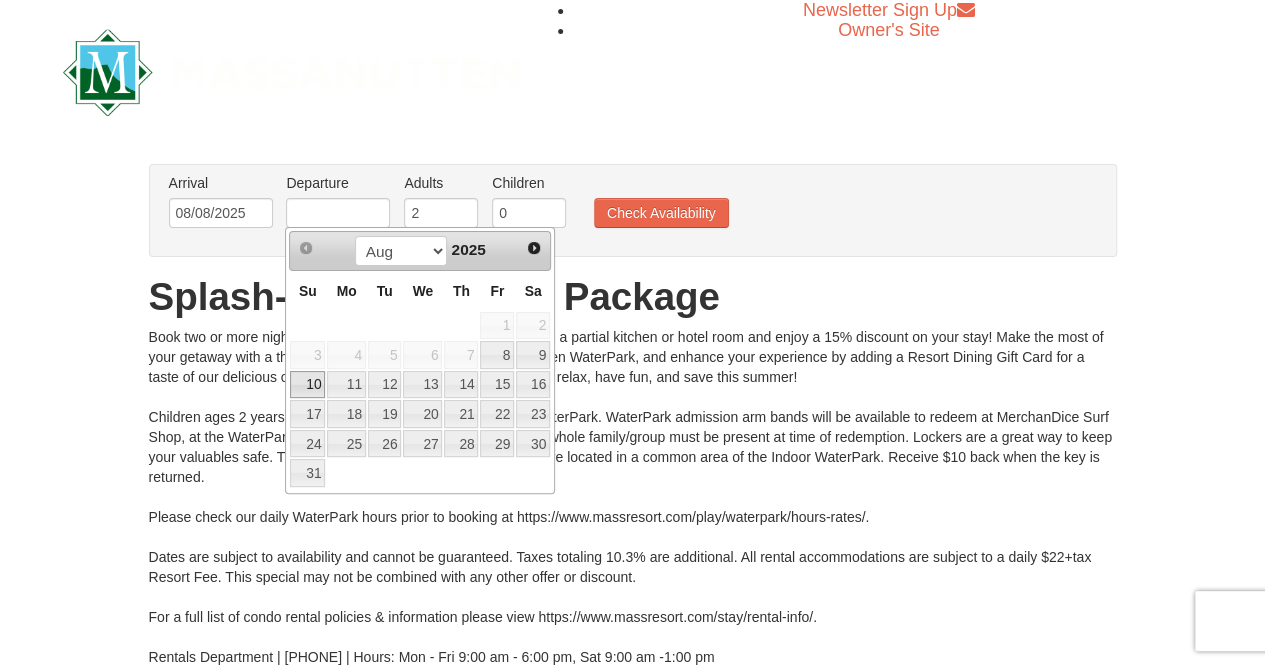 click on "10" at bounding box center (307, 385) 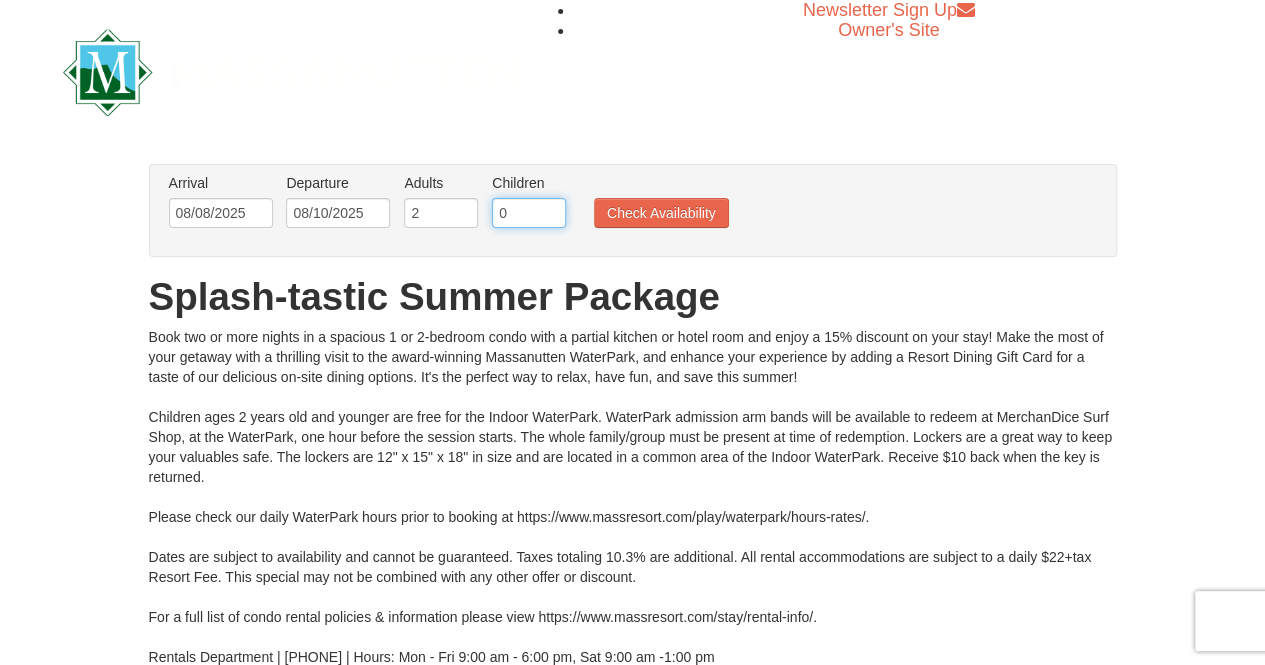 click on "0" at bounding box center (529, 213) 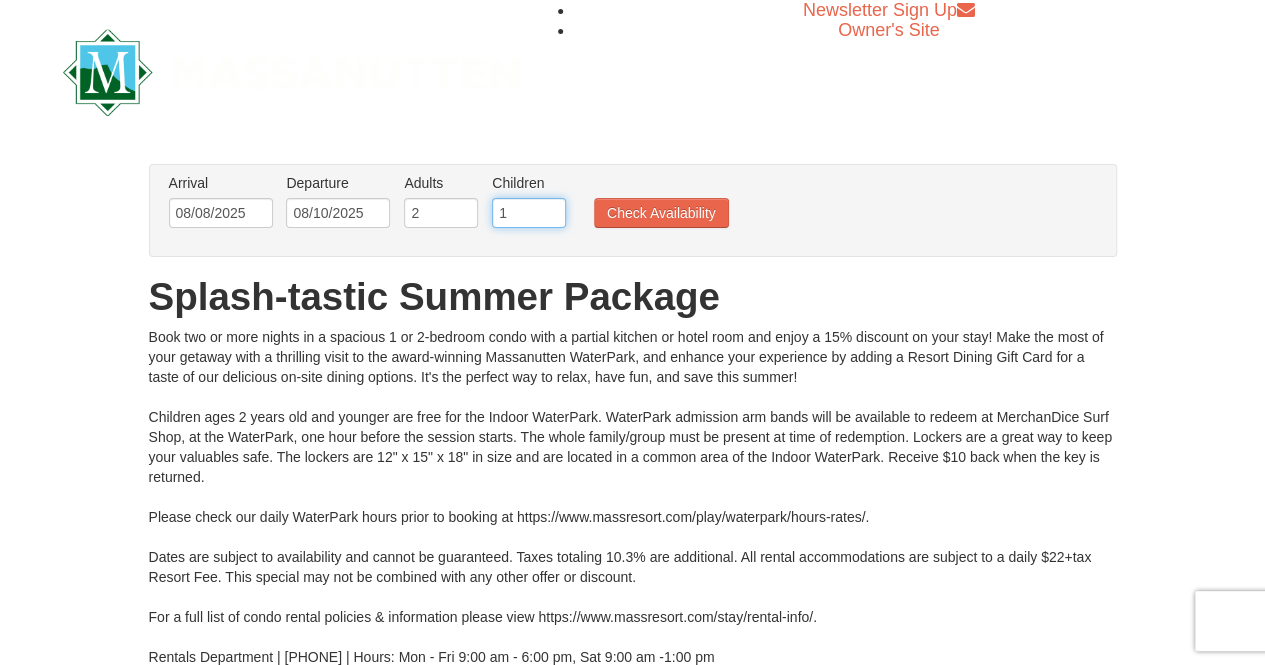 click on "1" at bounding box center (529, 213) 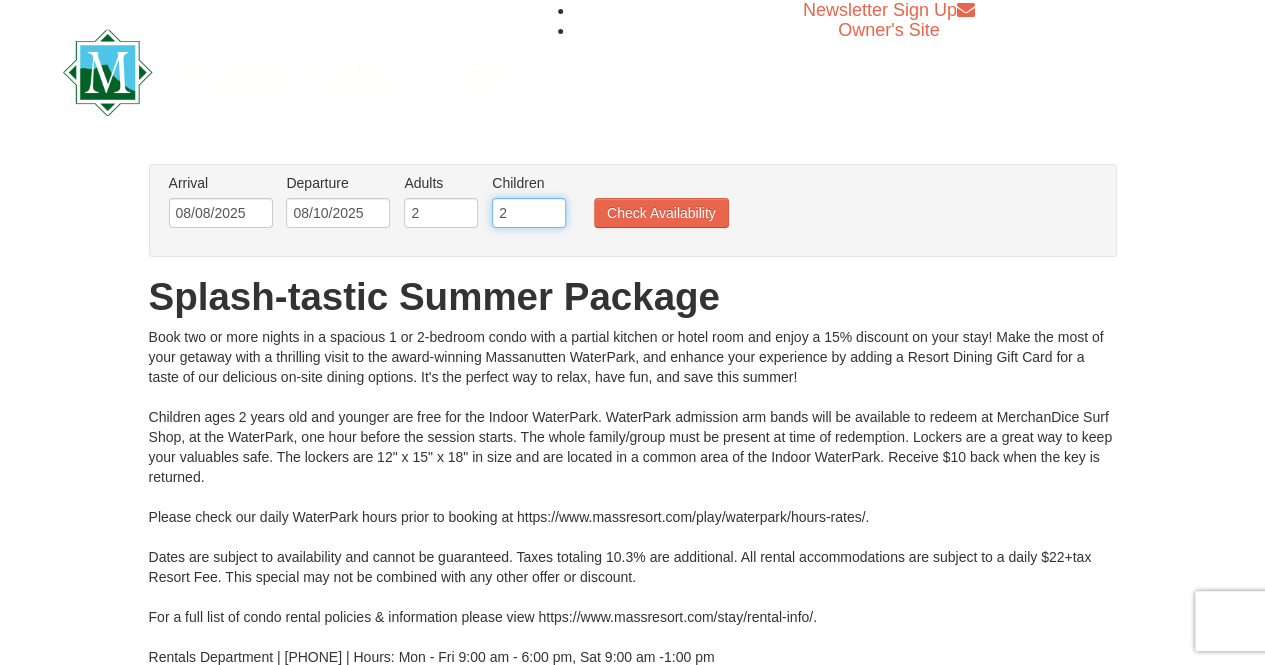 type on "2" 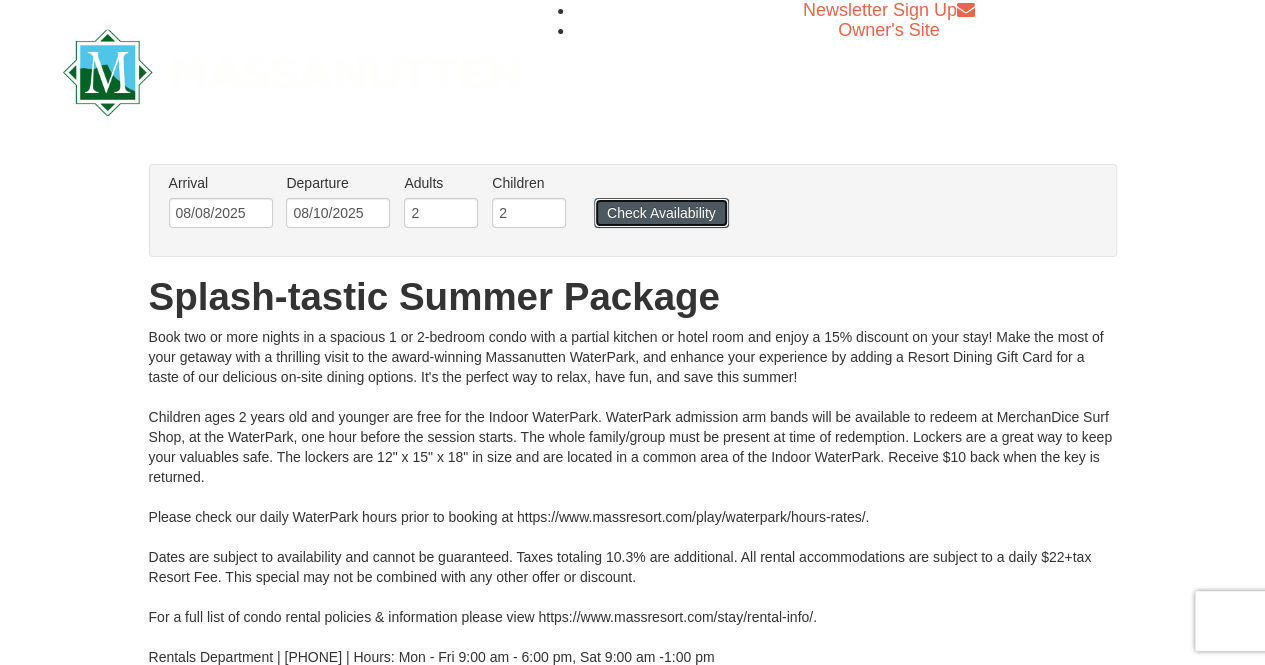 click on "Check Availability" at bounding box center [661, 213] 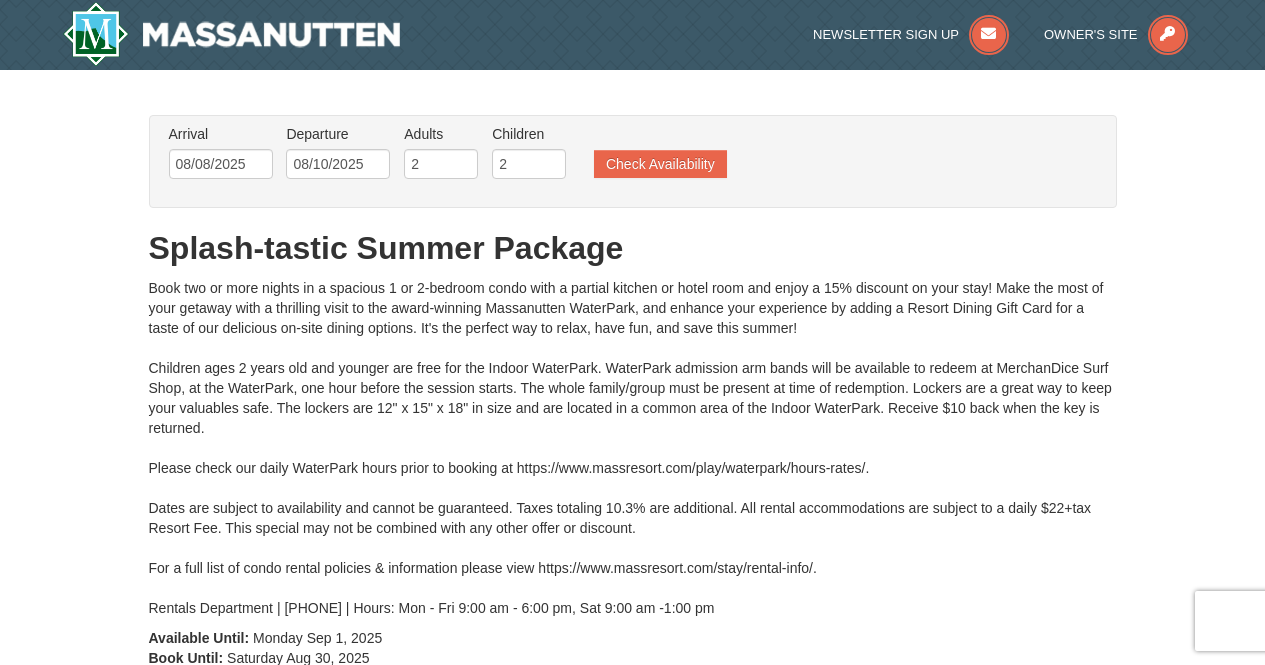 type on "08/08/2025" 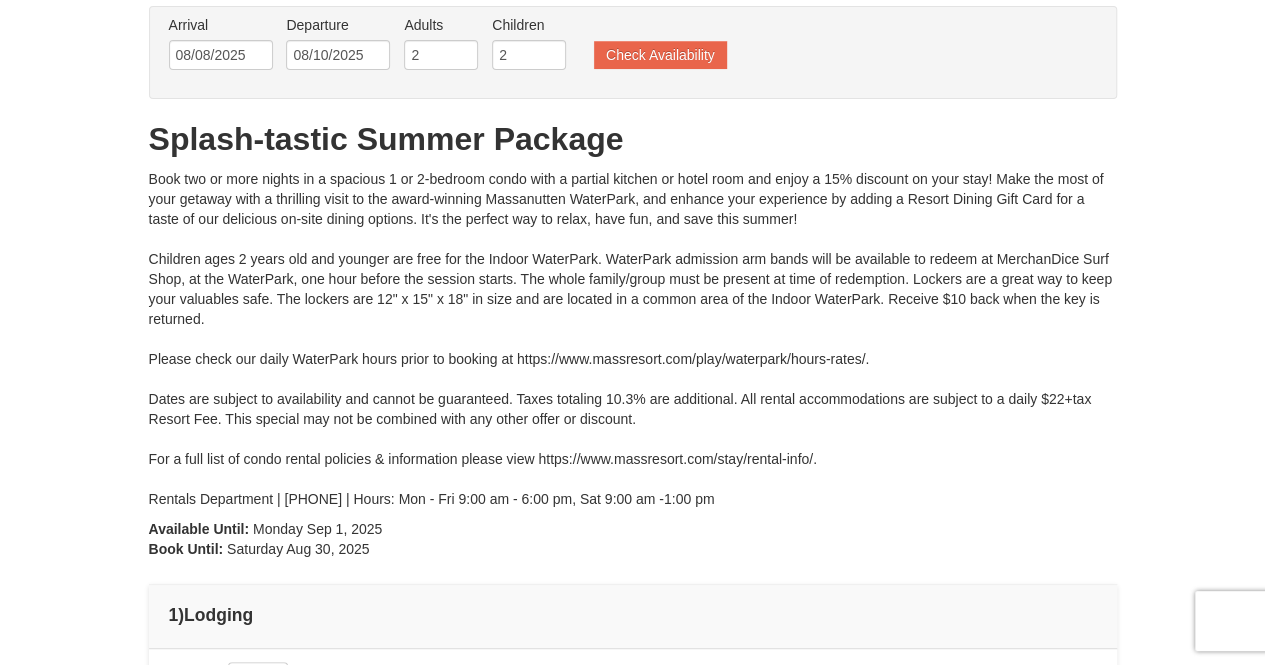scroll, scrollTop: 0, scrollLeft: 0, axis: both 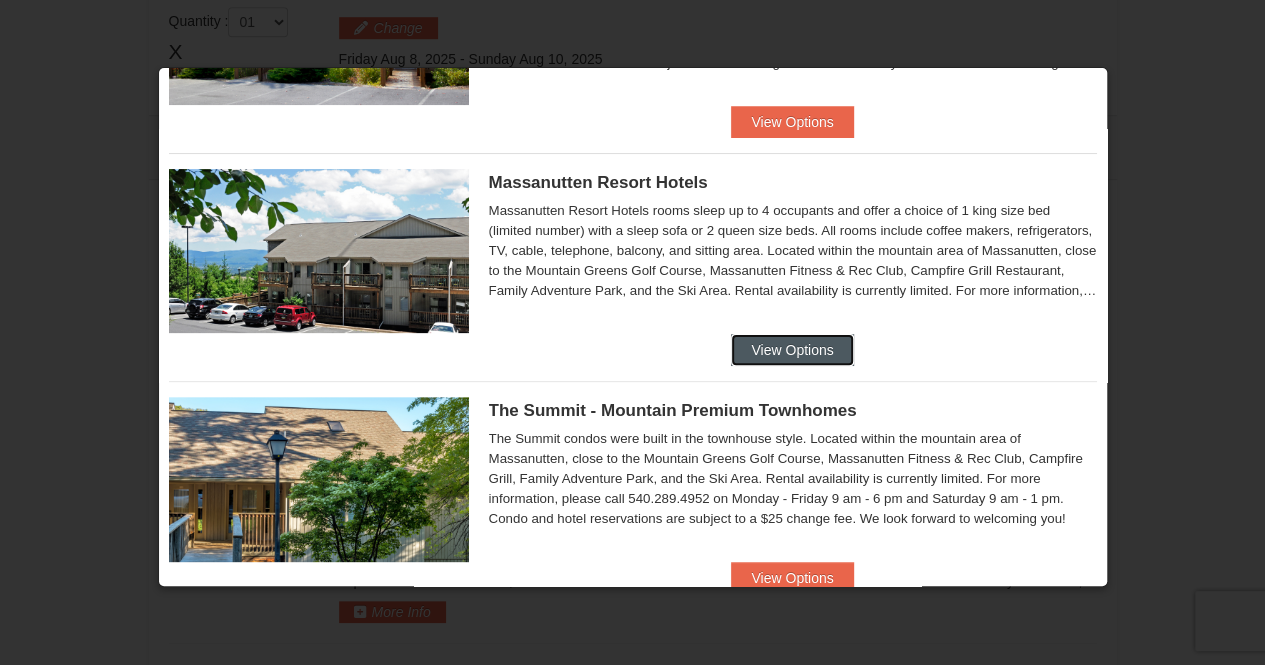 click on "View Options" at bounding box center [792, 350] 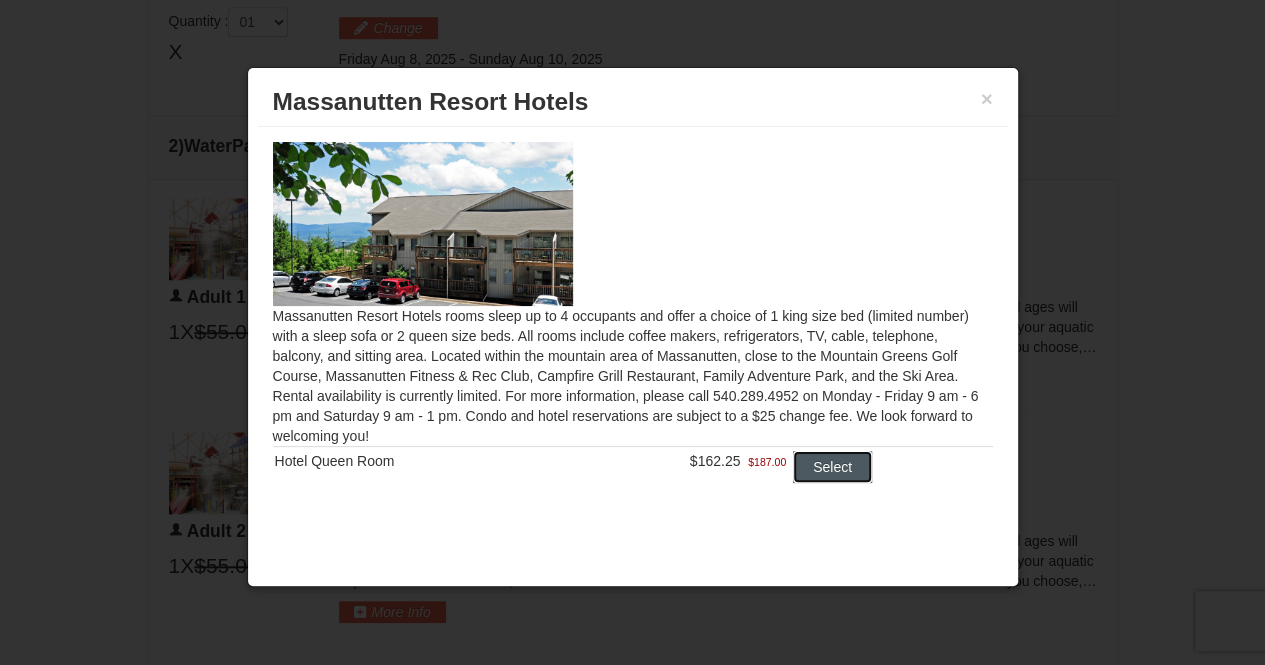 click on "Select" at bounding box center (832, 467) 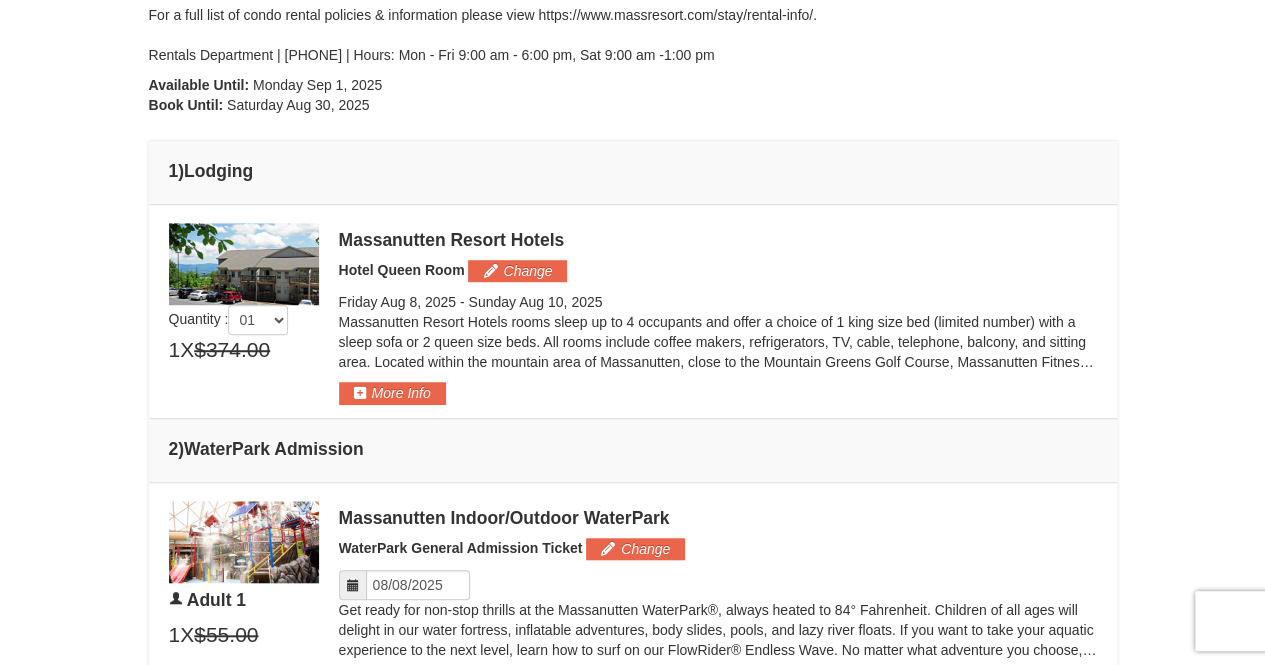 scroll, scrollTop: 567, scrollLeft: 0, axis: vertical 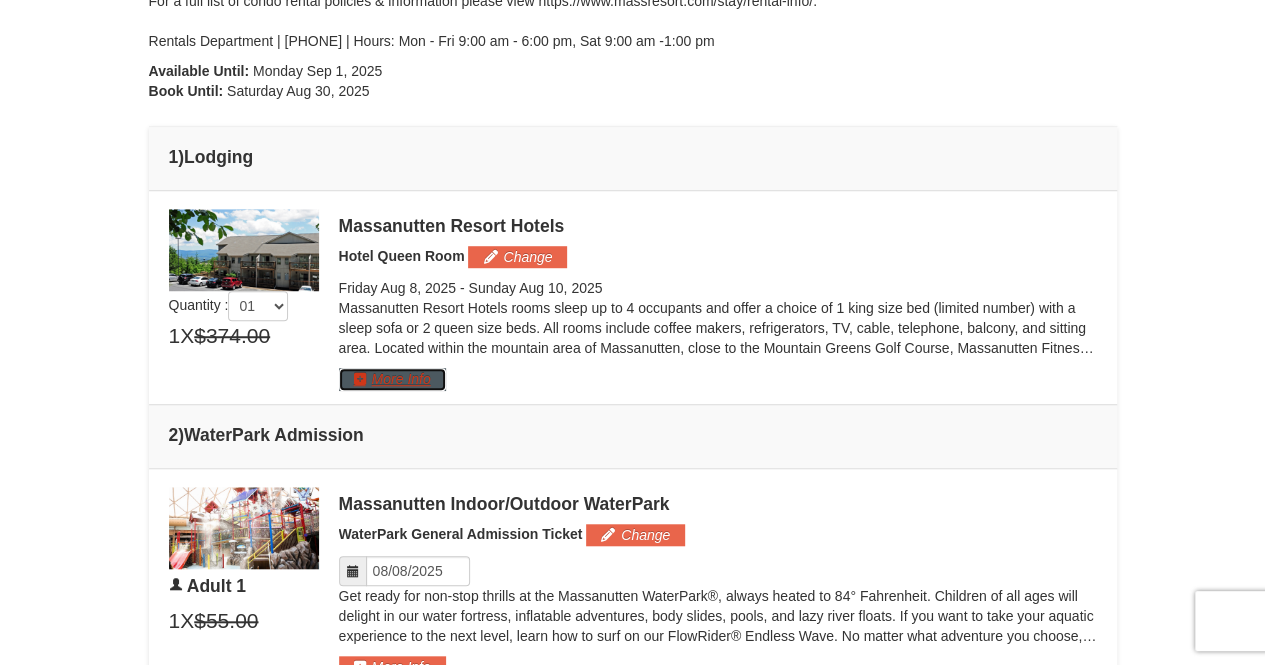 click on "More Info" at bounding box center (392, 379) 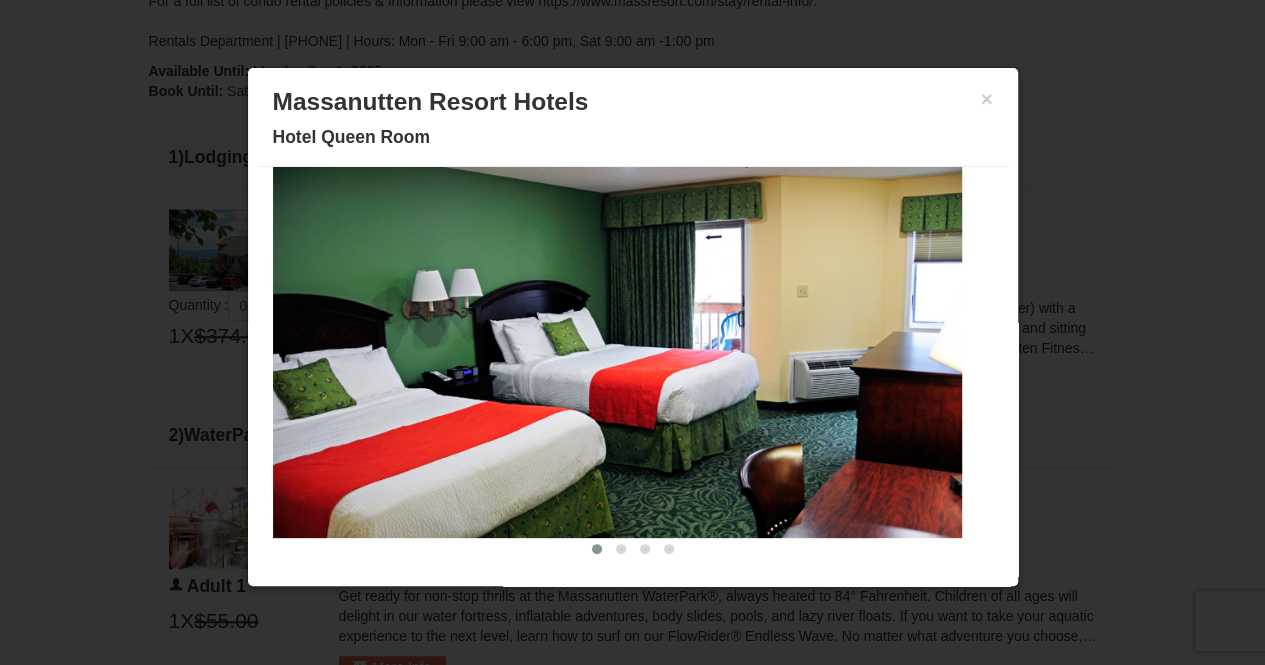 scroll, scrollTop: 0, scrollLeft: 0, axis: both 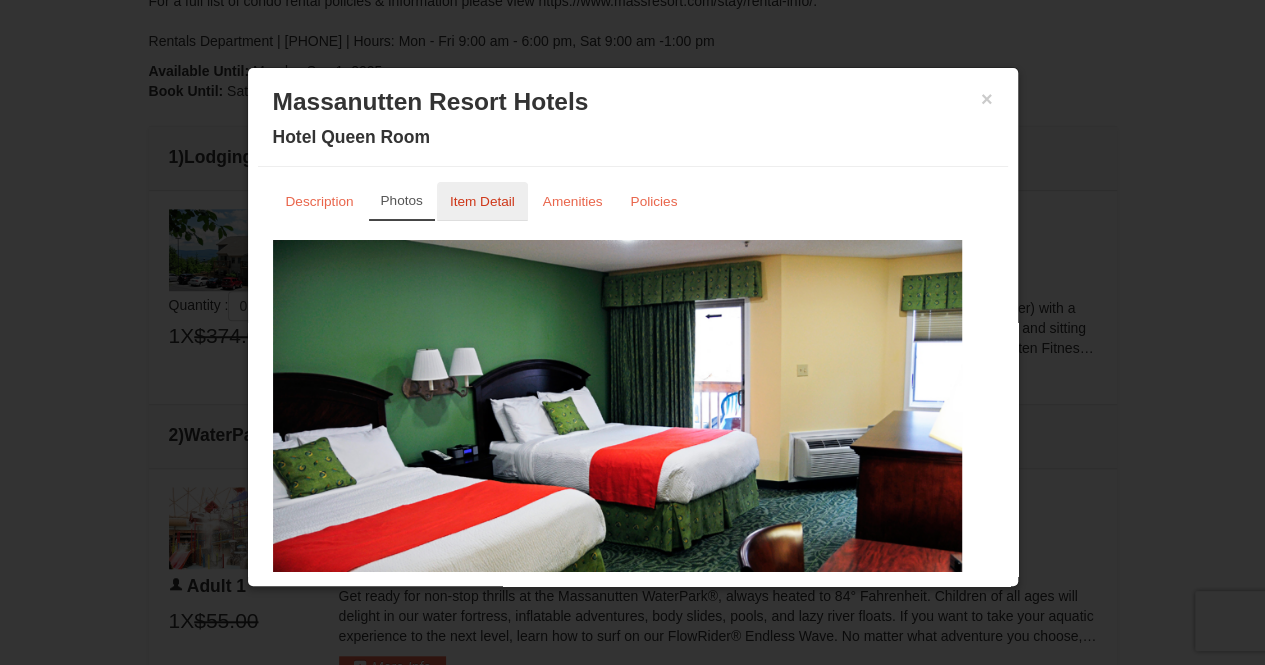 click on "Item Detail" at bounding box center (482, 201) 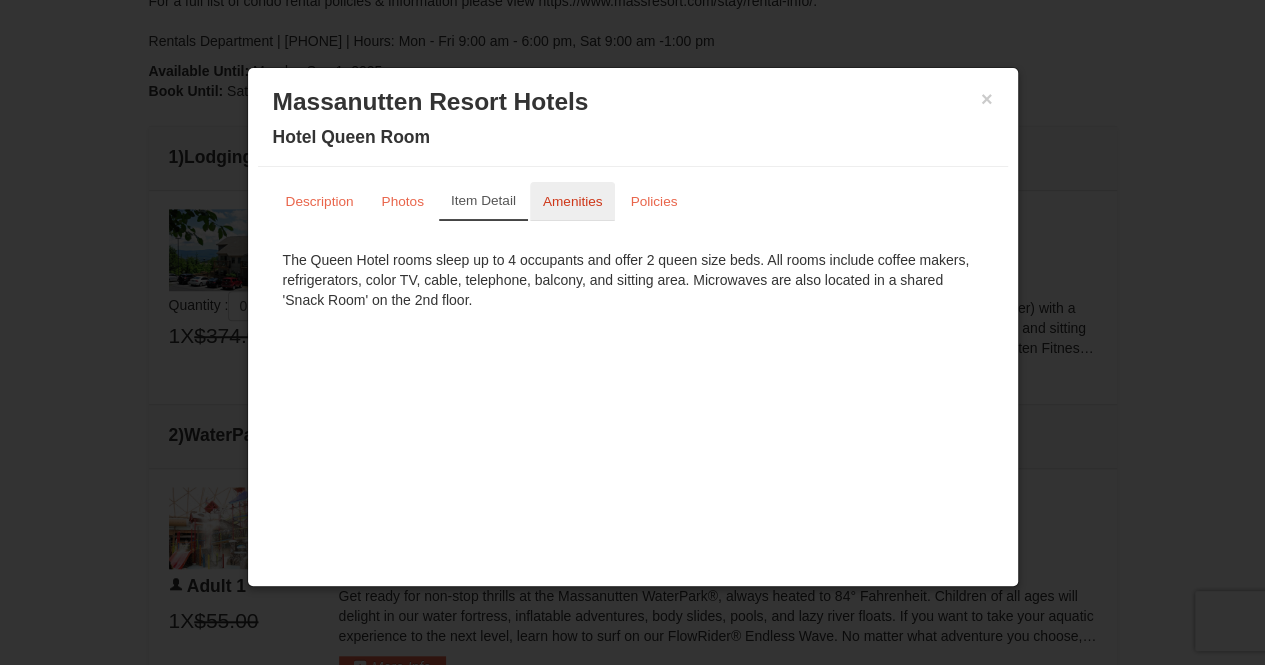click on "Amenities" at bounding box center [573, 201] 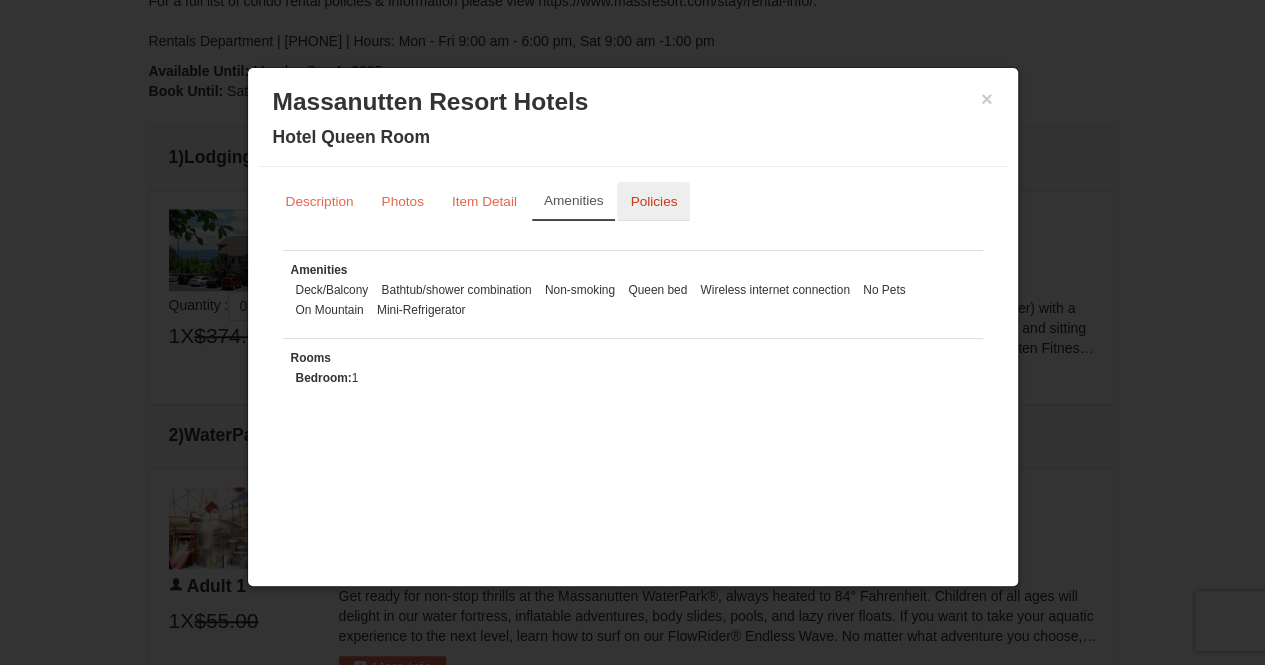 click on "Policies" at bounding box center [653, 201] 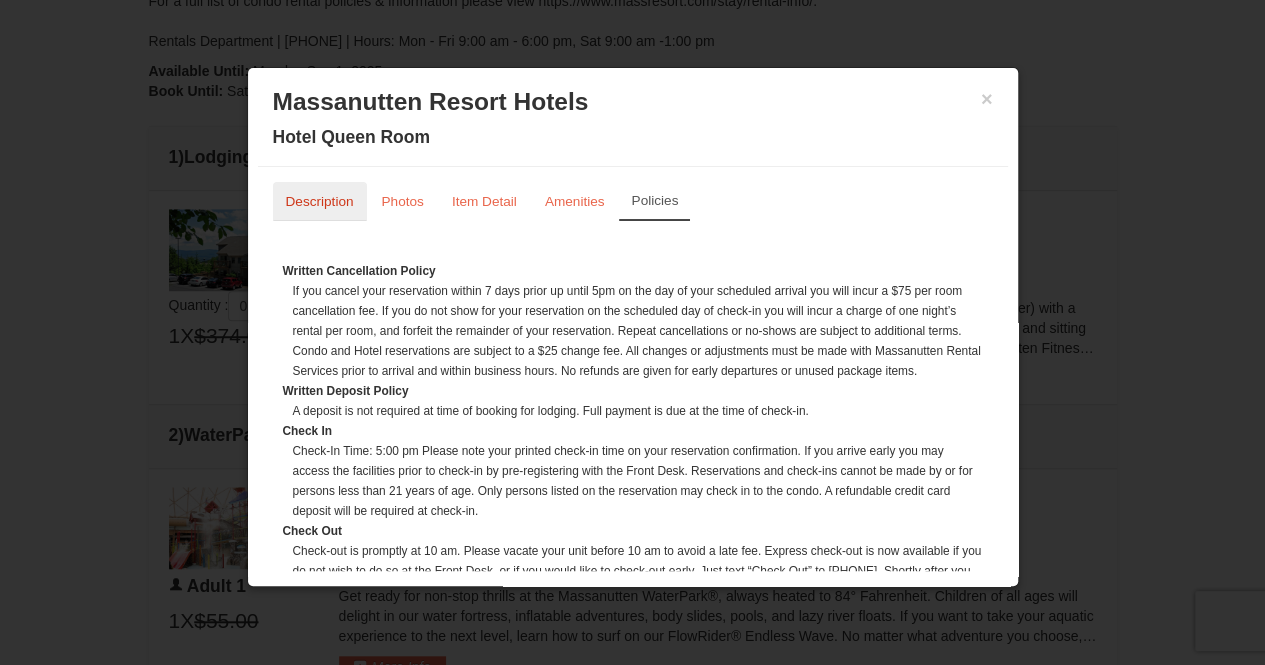click on "Description" at bounding box center [320, 201] 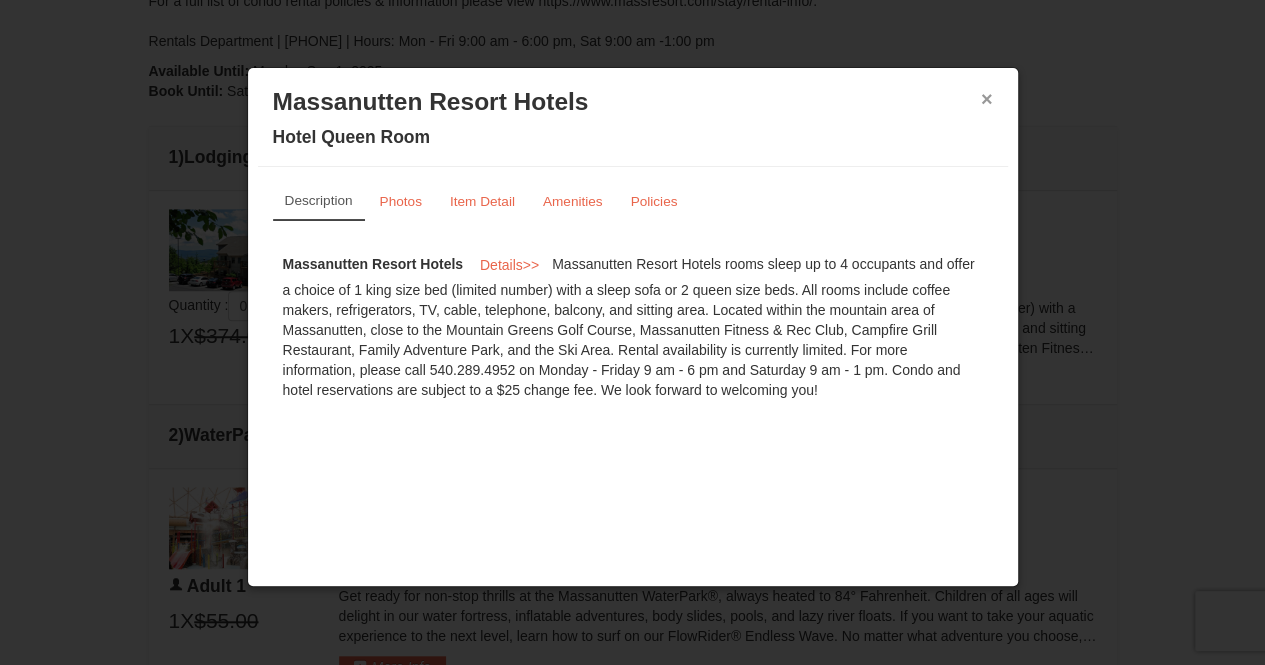 click on "×" at bounding box center (987, 99) 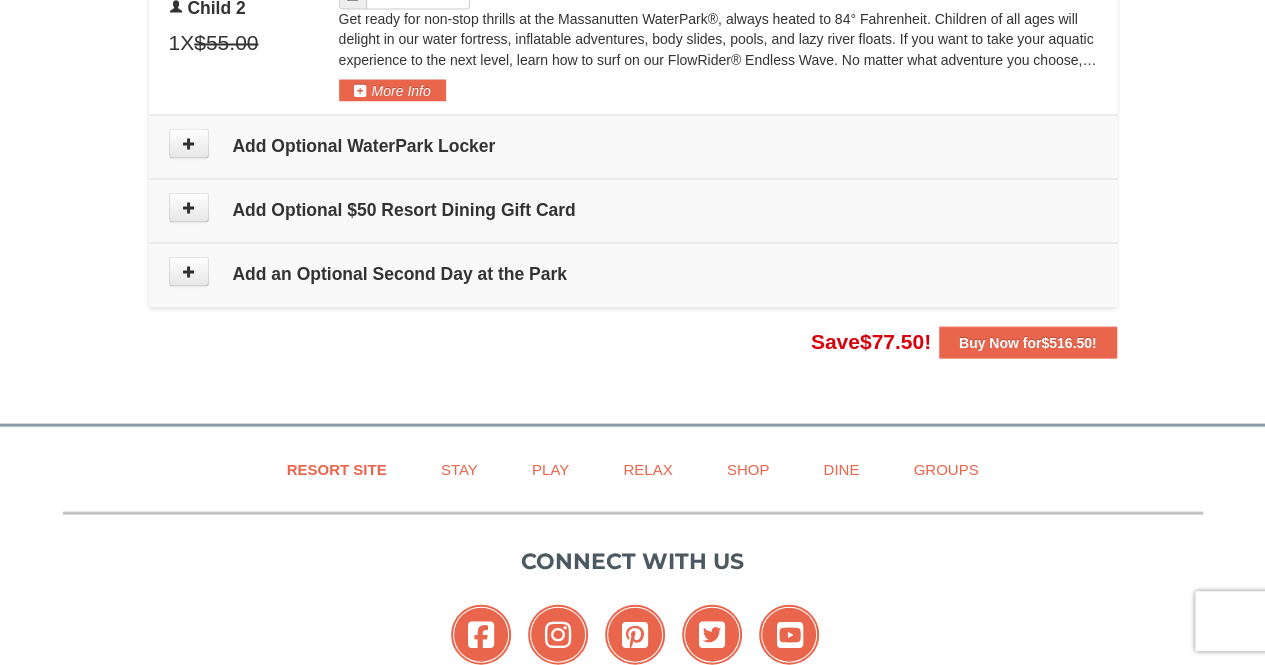 scroll, scrollTop: 1847, scrollLeft: 0, axis: vertical 